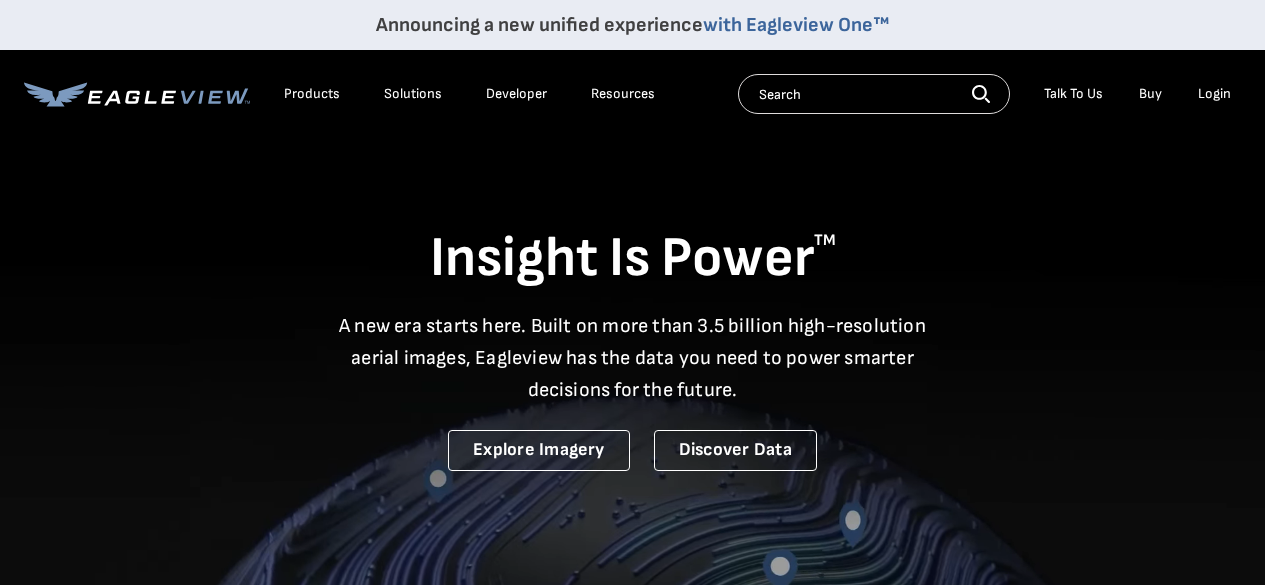 scroll, scrollTop: 0, scrollLeft: 0, axis: both 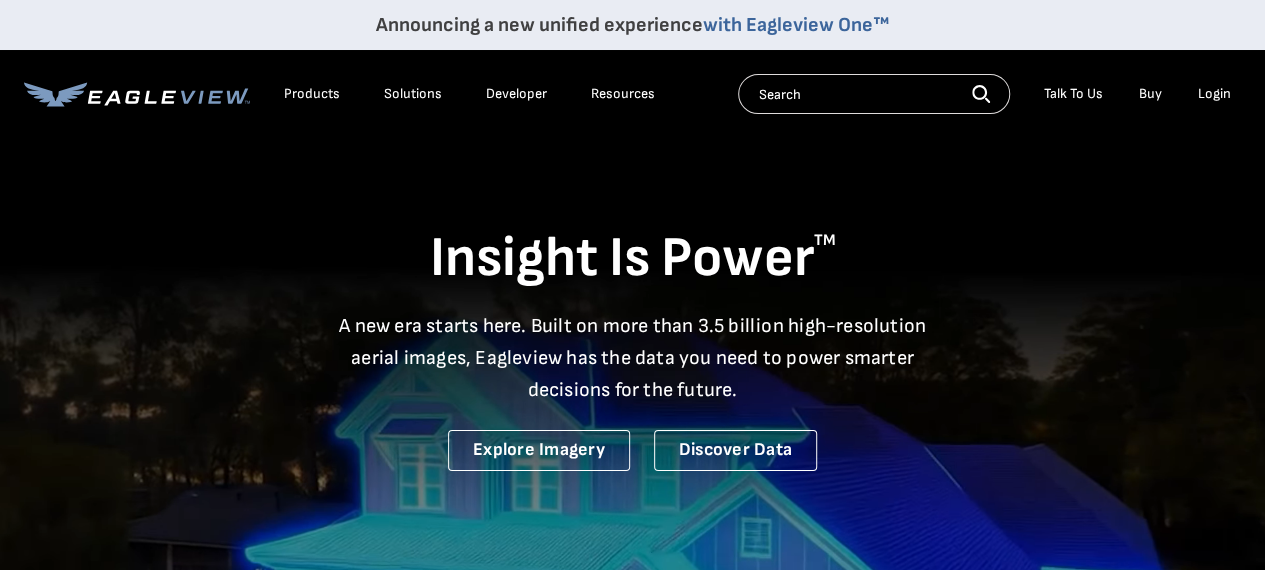 click on "Login" at bounding box center [1214, 94] 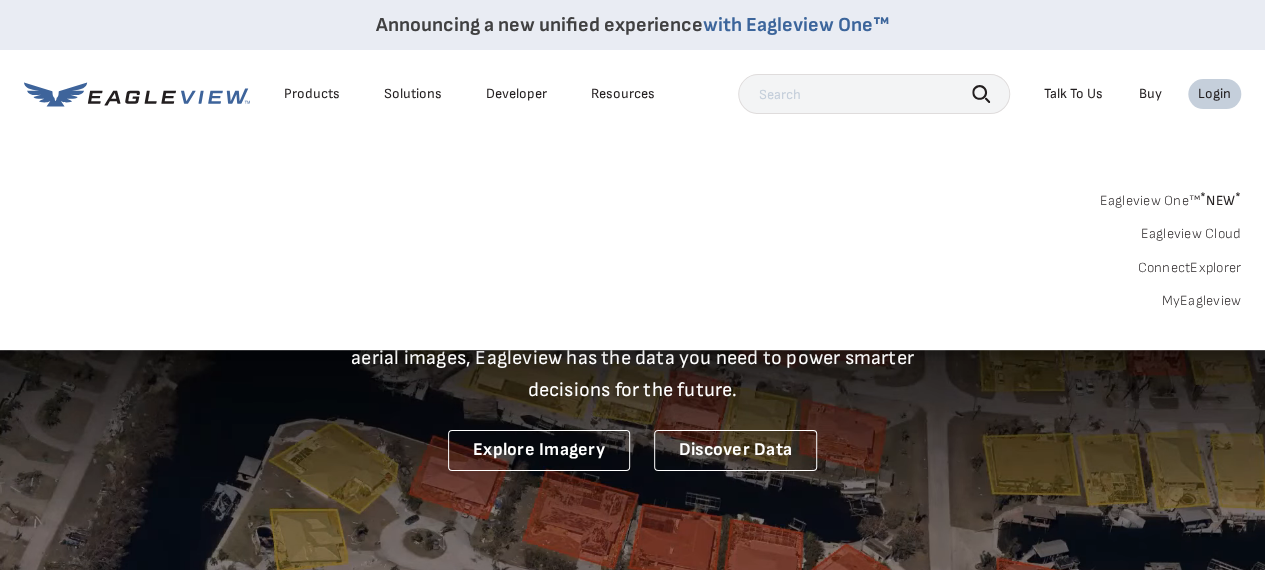 click on "MyEagleview" at bounding box center [1201, 301] 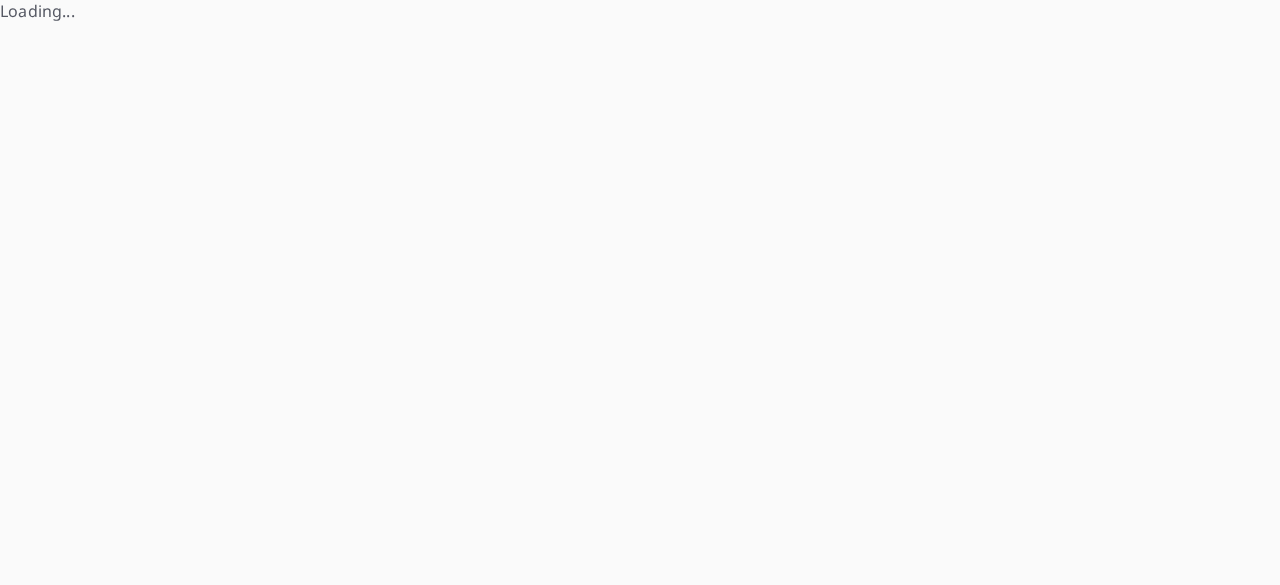 scroll, scrollTop: 0, scrollLeft: 0, axis: both 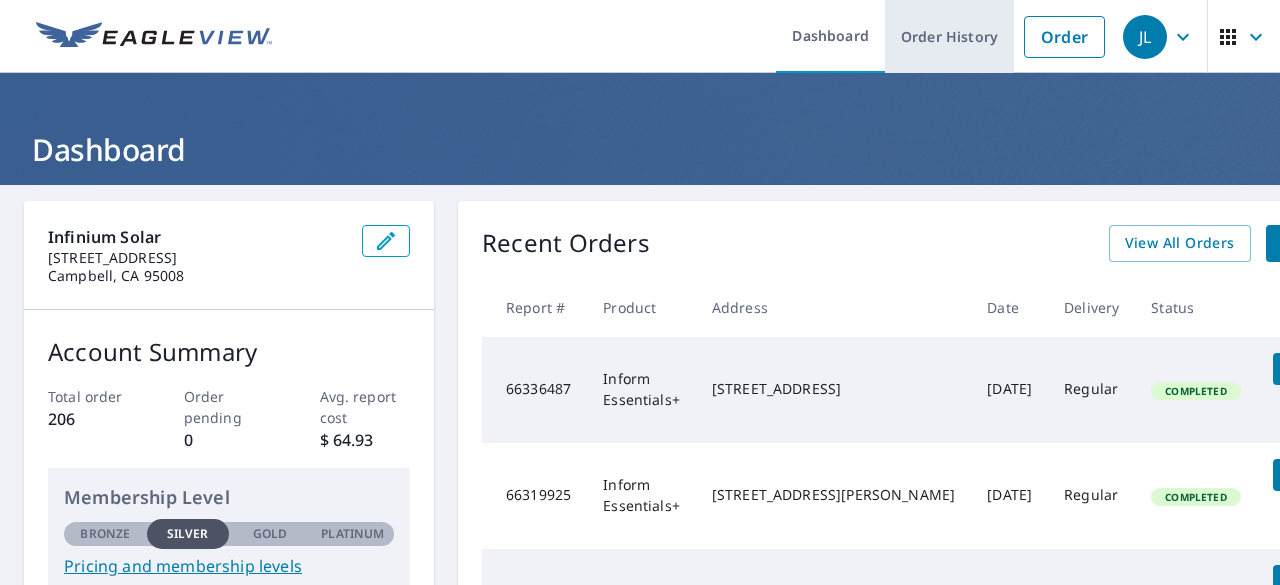 click on "Order History" at bounding box center [949, 36] 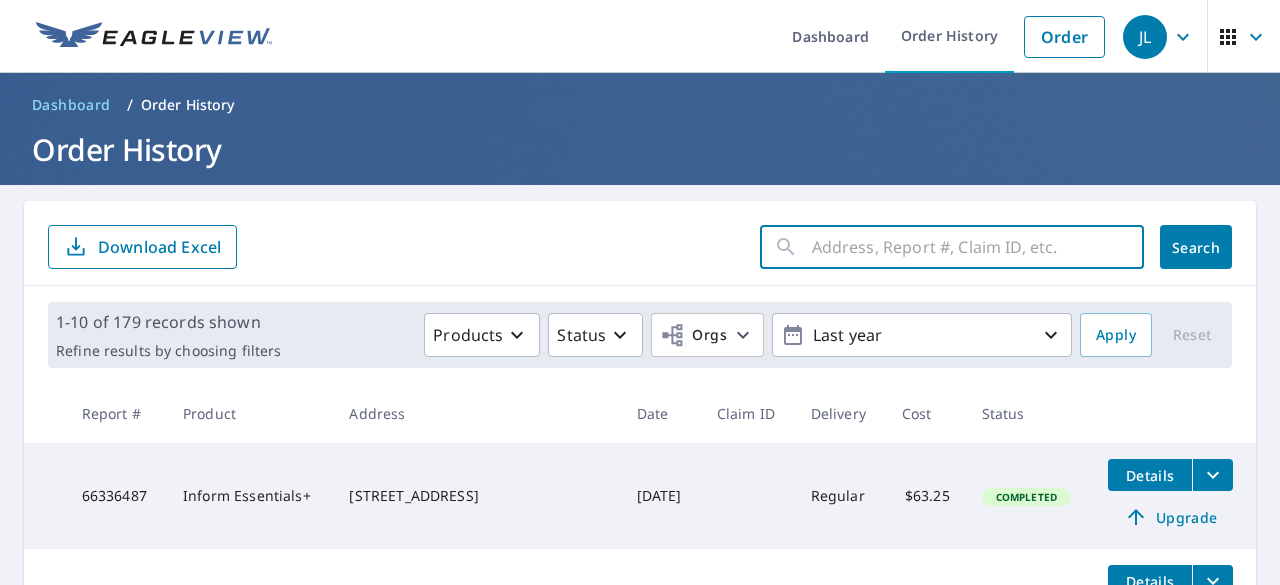 click at bounding box center (978, 247) 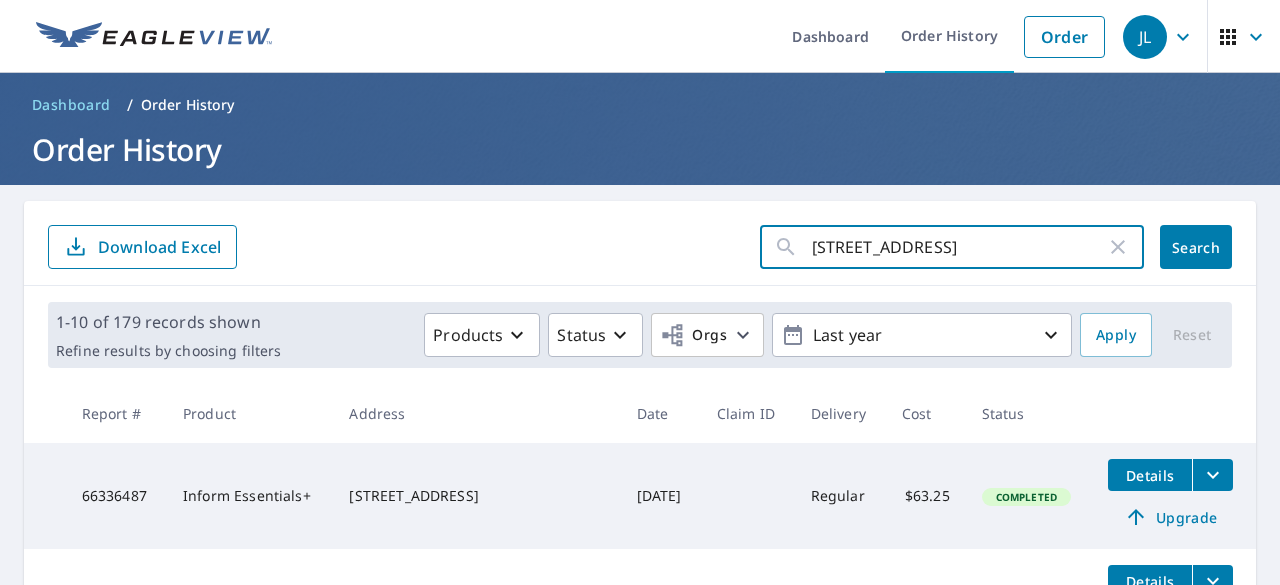 scroll, scrollTop: 0, scrollLeft: 14, axis: horizontal 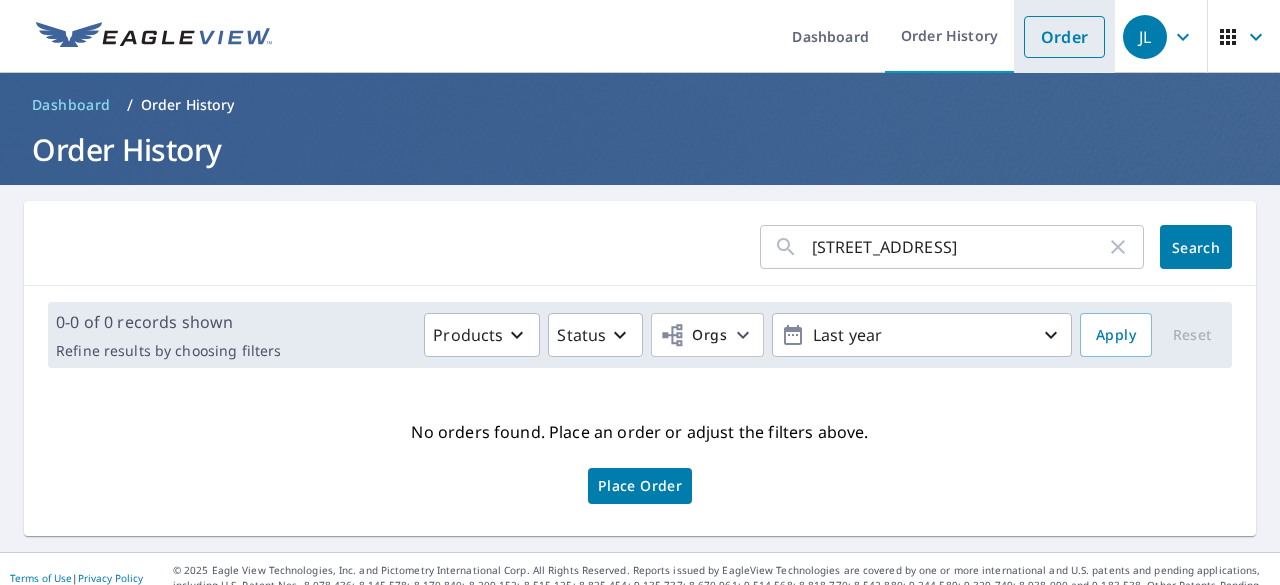 click on "Order" at bounding box center (1064, 37) 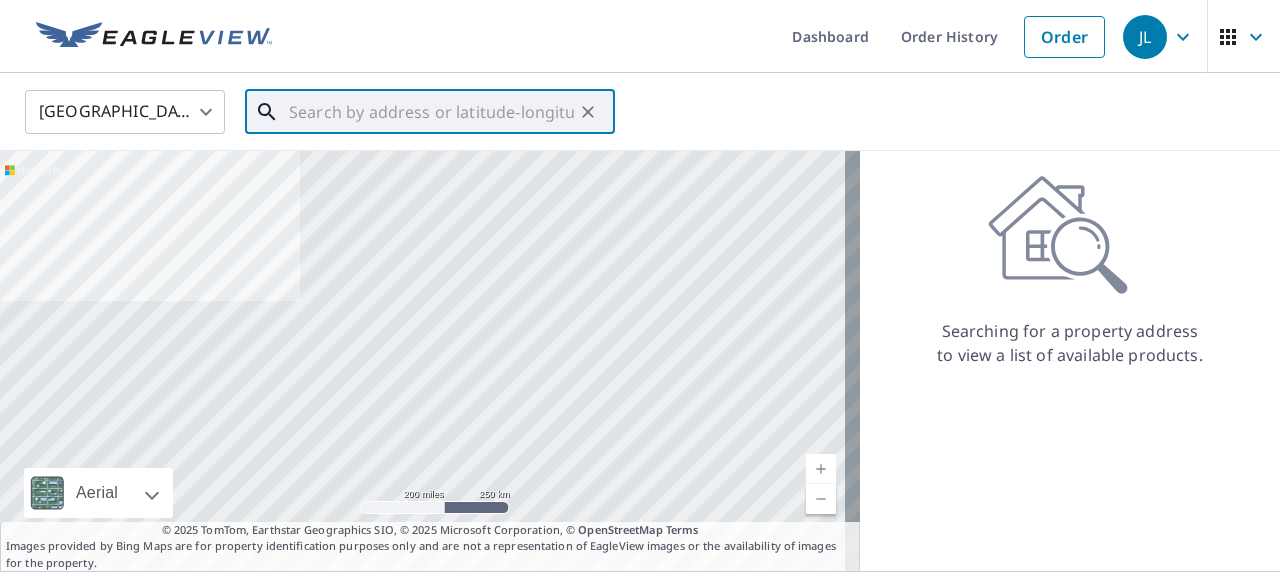 click at bounding box center [431, 112] 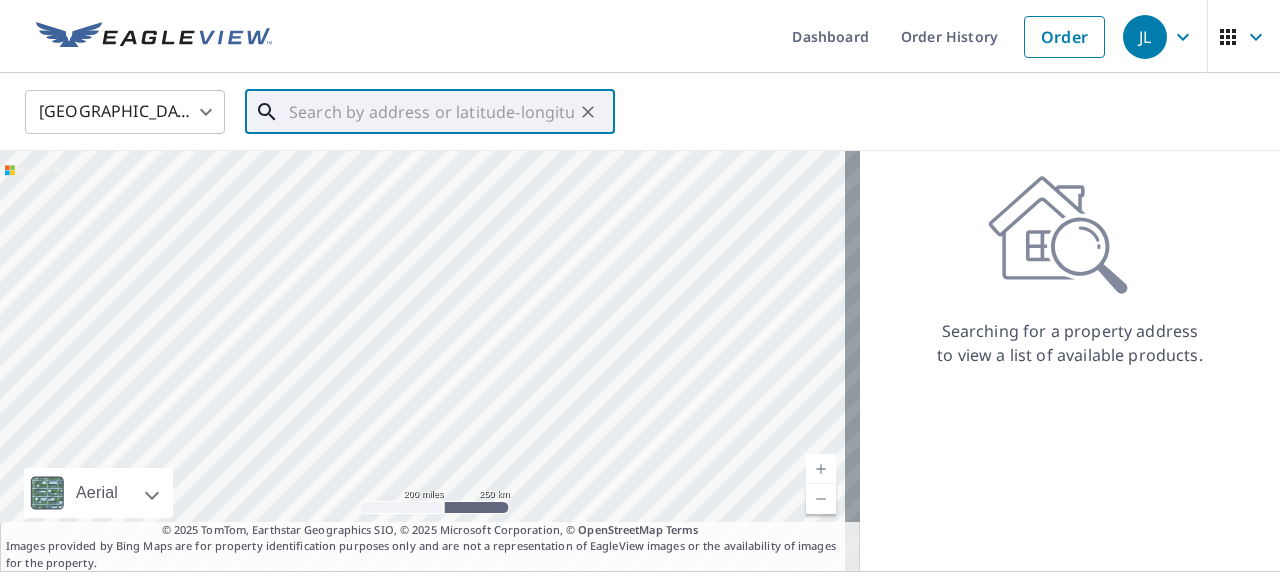 paste on "5991 Vía del Cielo, Pleasanton, CA 94566" 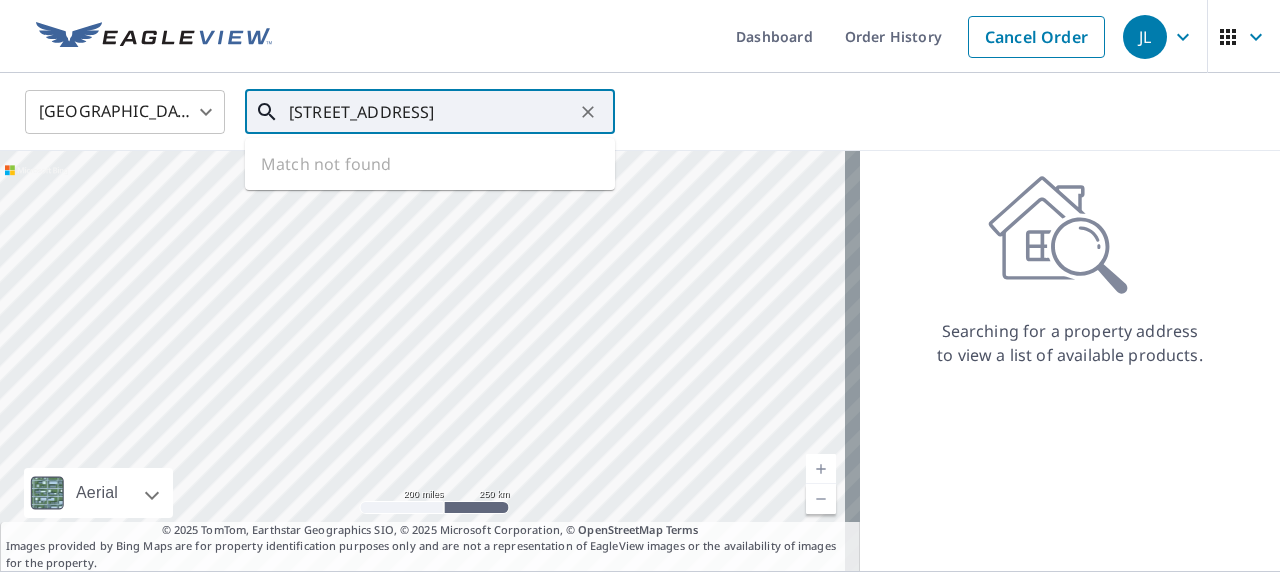 scroll, scrollTop: 0, scrollLeft: 23, axis: horizontal 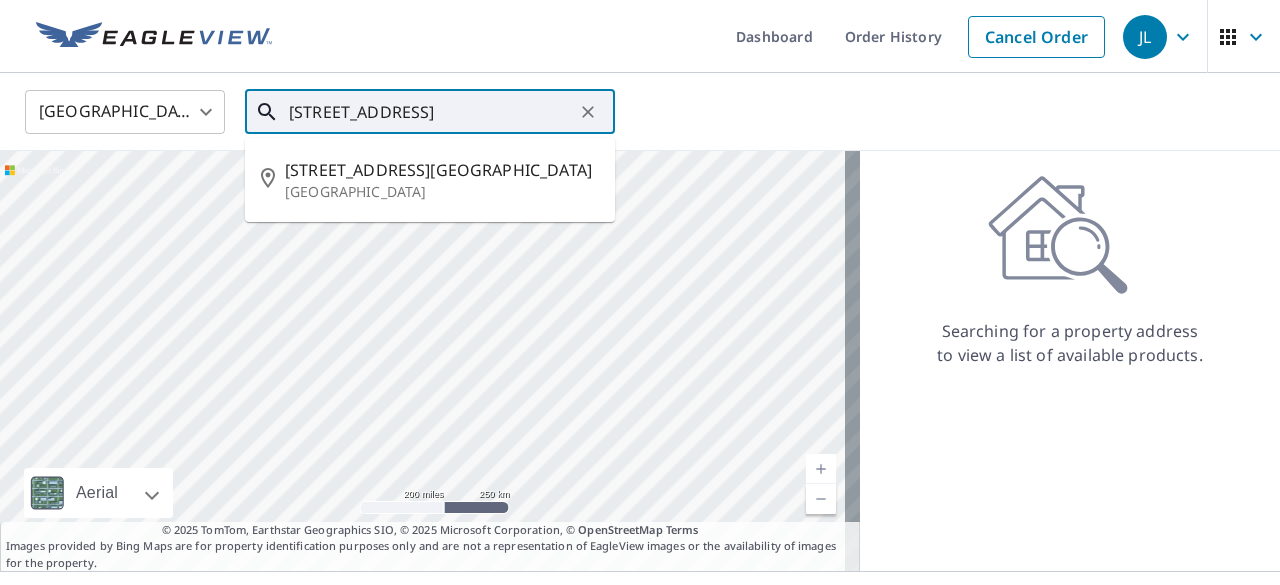 type on "5991 Vía del Cielo, Pleasanton, CA 94566" 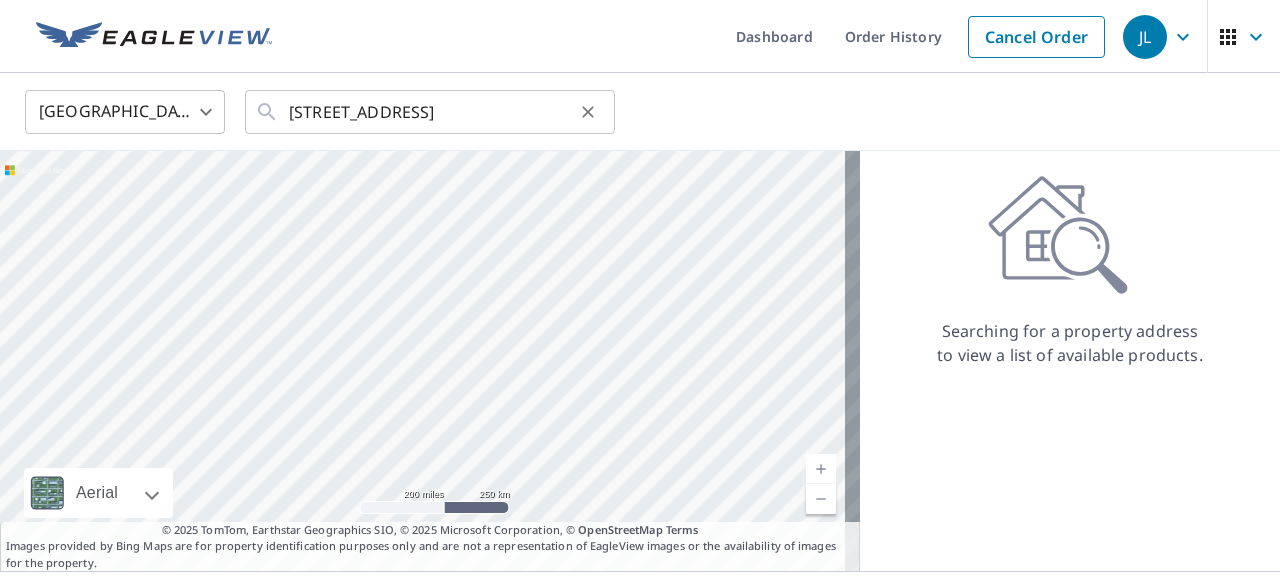 scroll, scrollTop: 0, scrollLeft: 0, axis: both 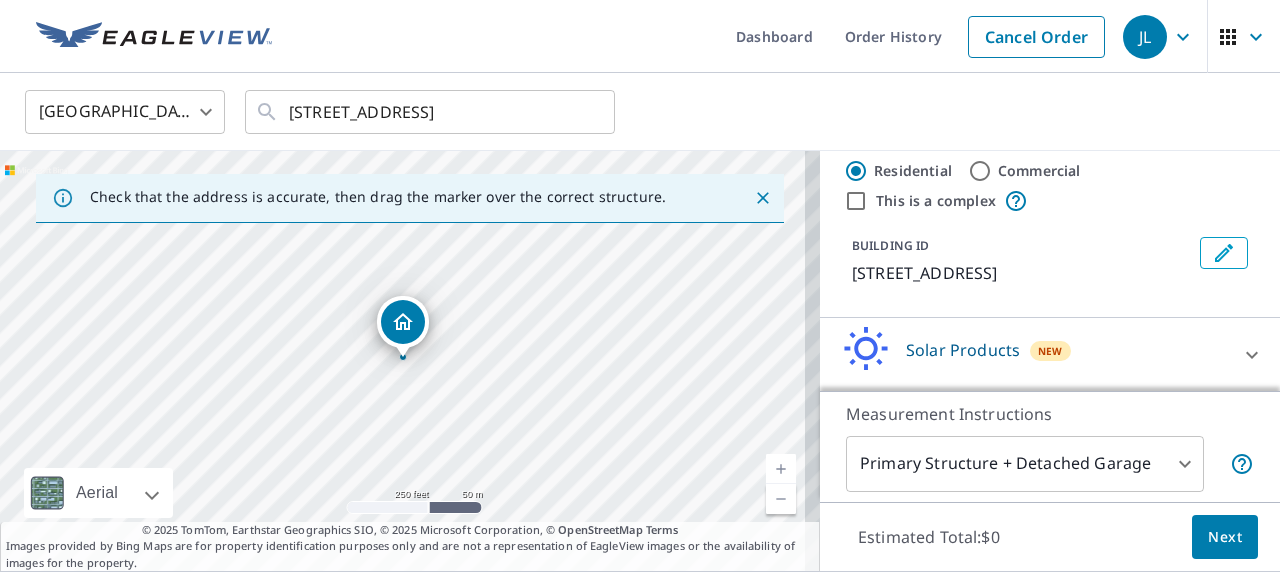 click 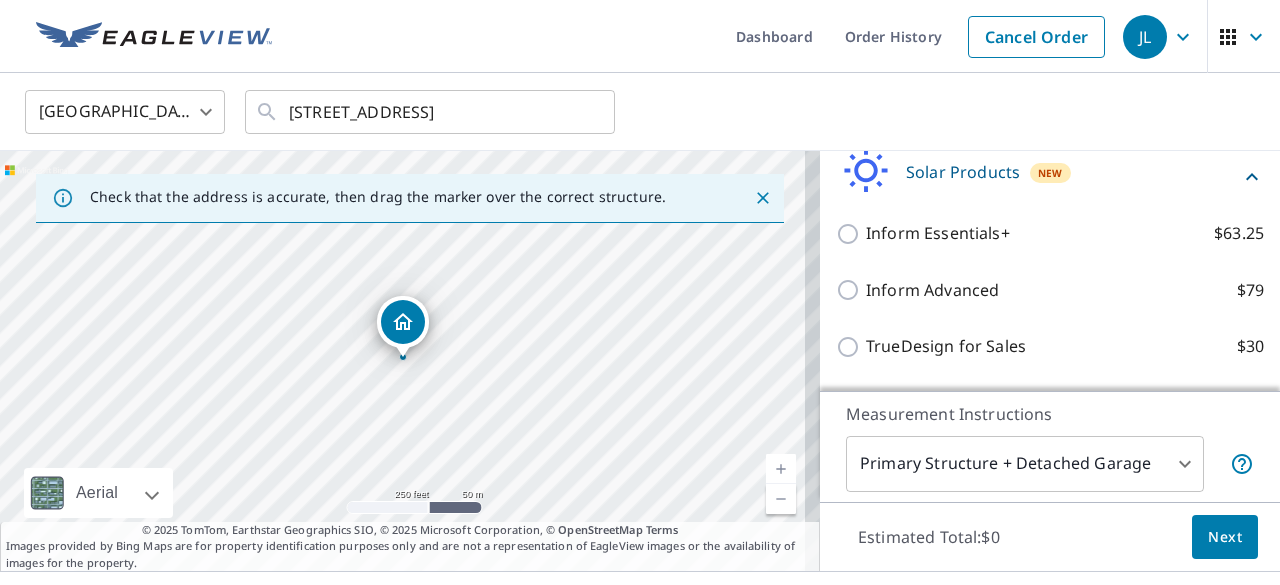 scroll, scrollTop: 240, scrollLeft: 0, axis: vertical 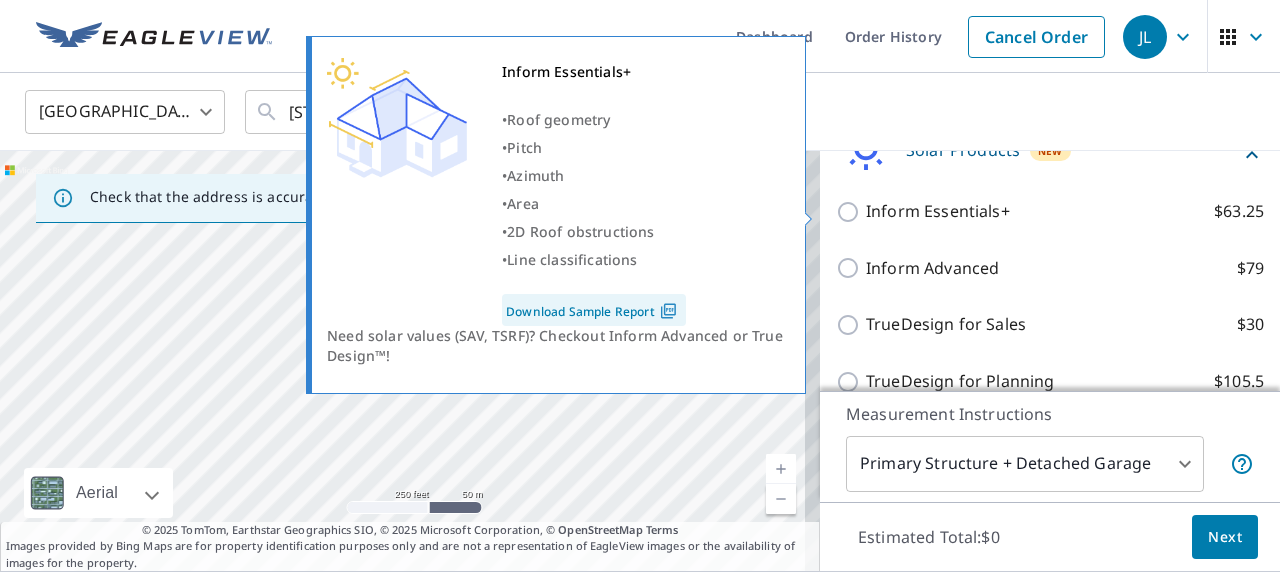 click on "Inform Essentials+ $63.25" at bounding box center (851, 212) 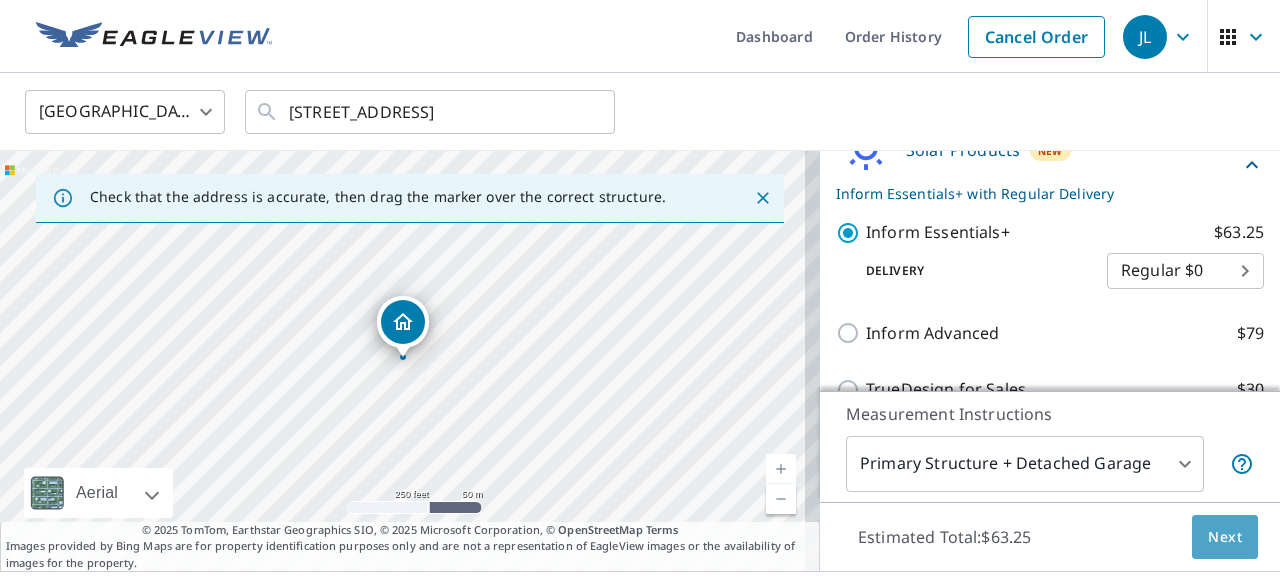 click on "Next" at bounding box center (1225, 537) 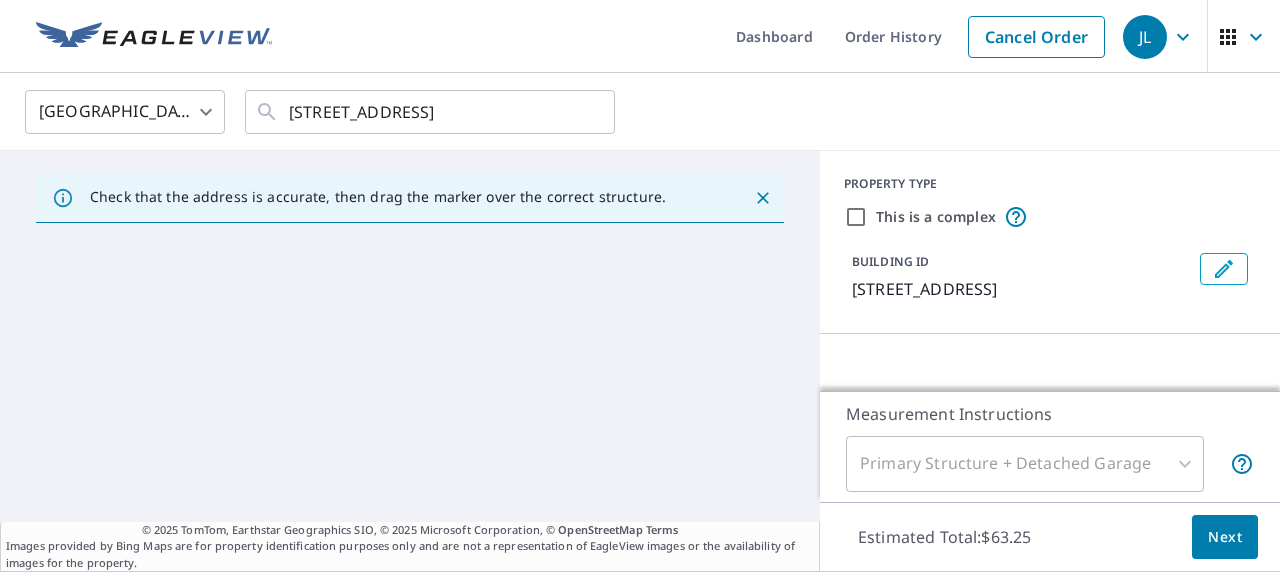 scroll, scrollTop: 0, scrollLeft: 0, axis: both 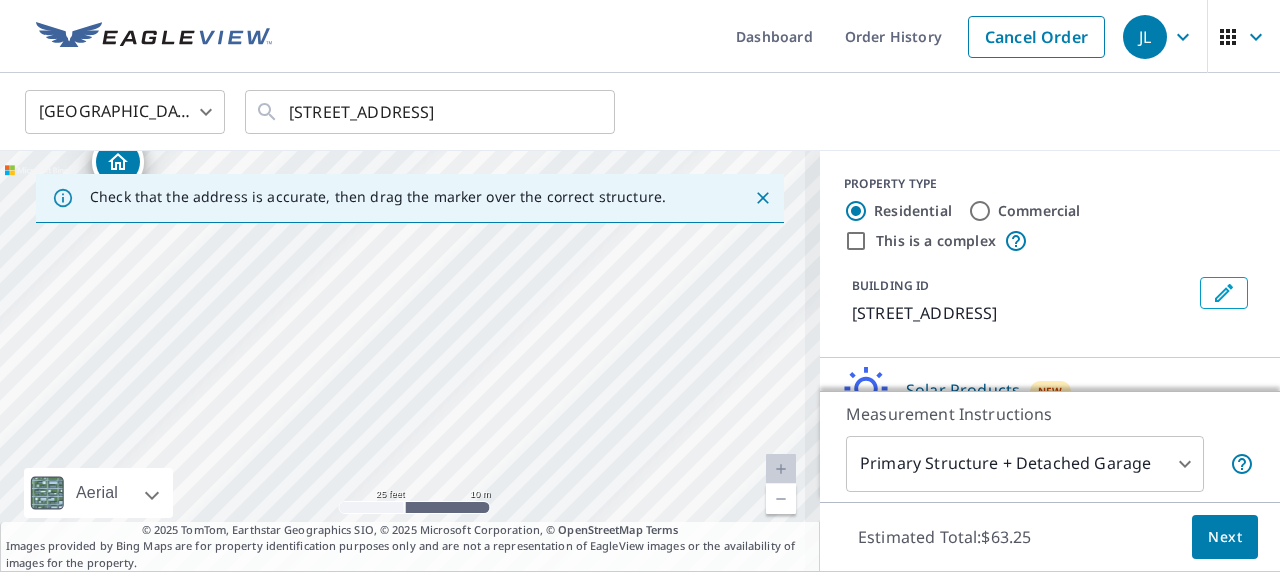 drag, startPoint x: 313, startPoint y: 321, endPoint x: 624, endPoint y: 399, distance: 320.6322 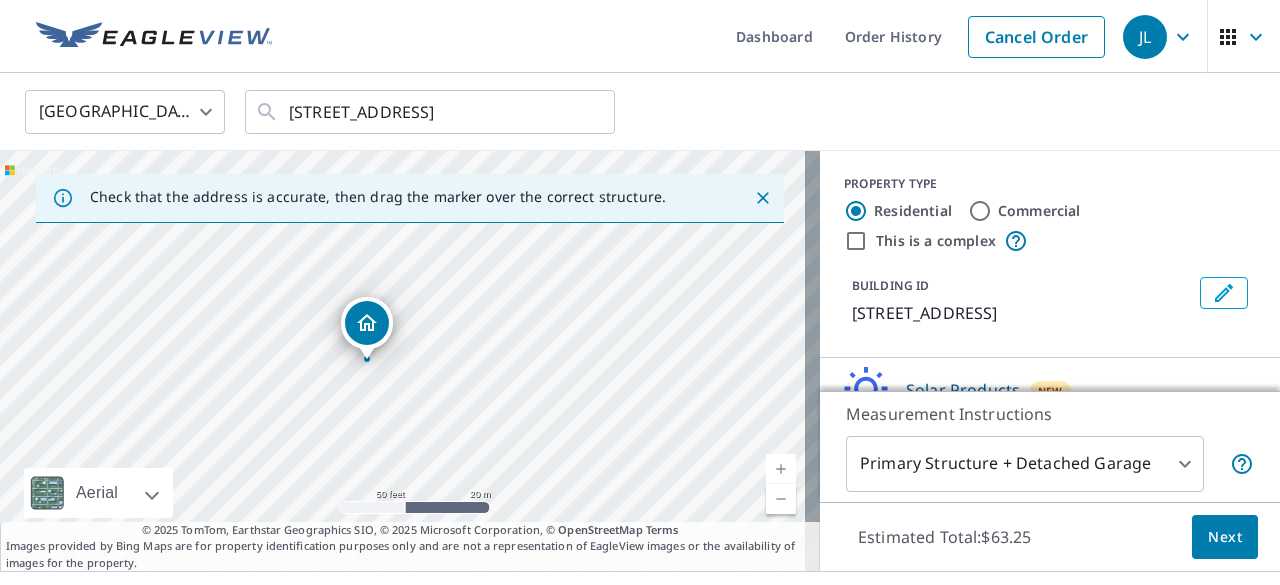 drag, startPoint x: 390, startPoint y: 285, endPoint x: 521, endPoint y: 393, distance: 169.77927 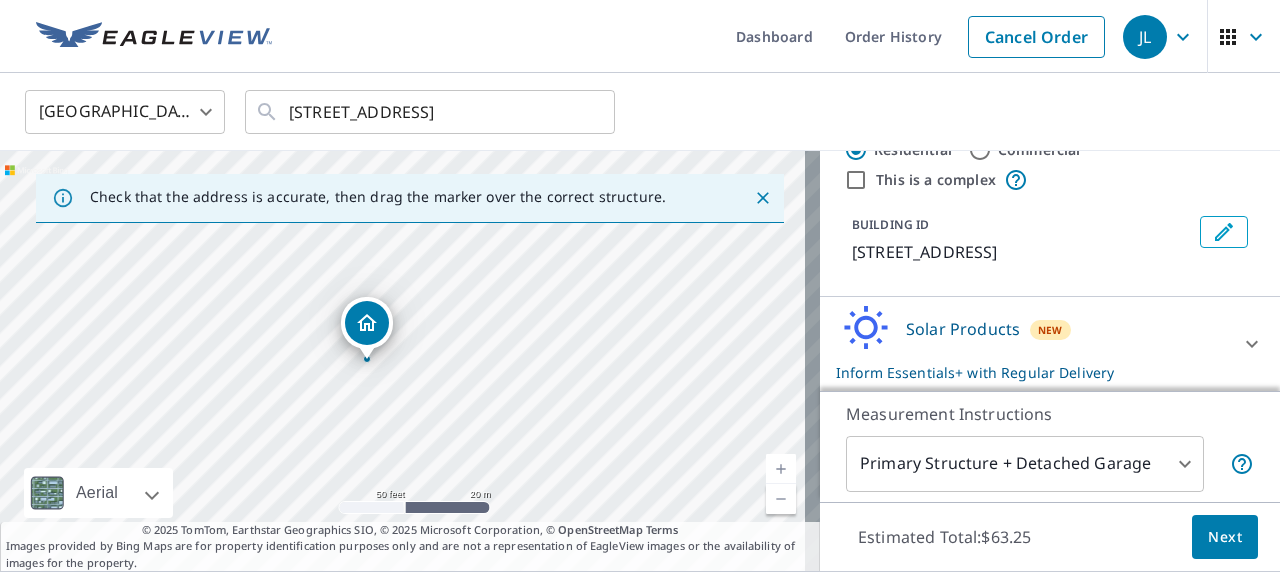 click 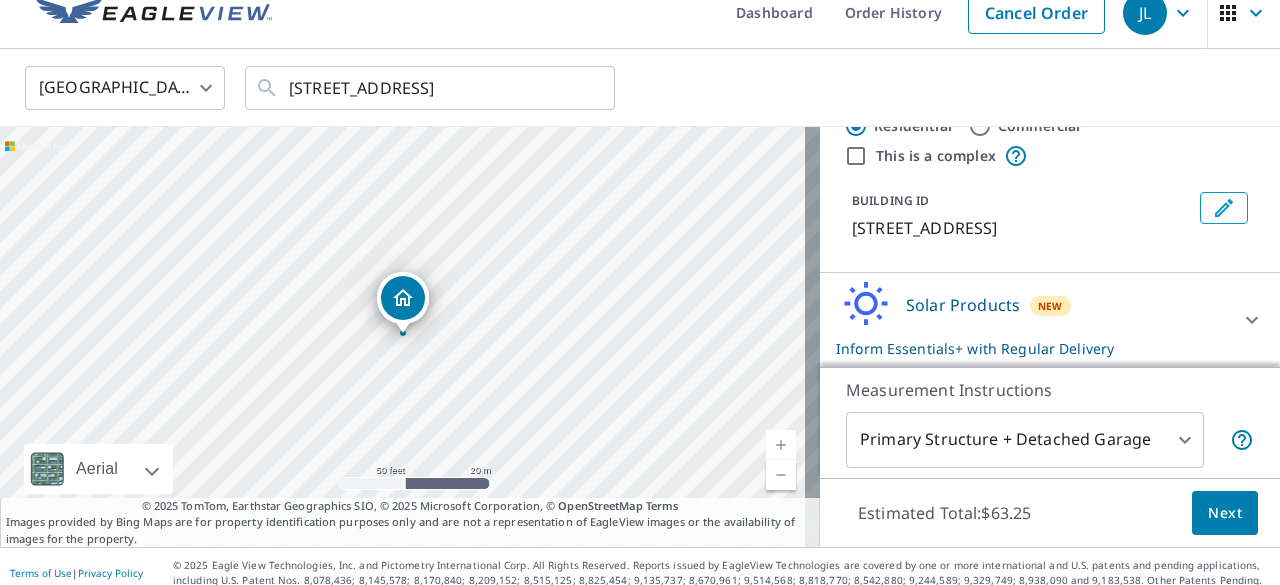 scroll, scrollTop: 36, scrollLeft: 0, axis: vertical 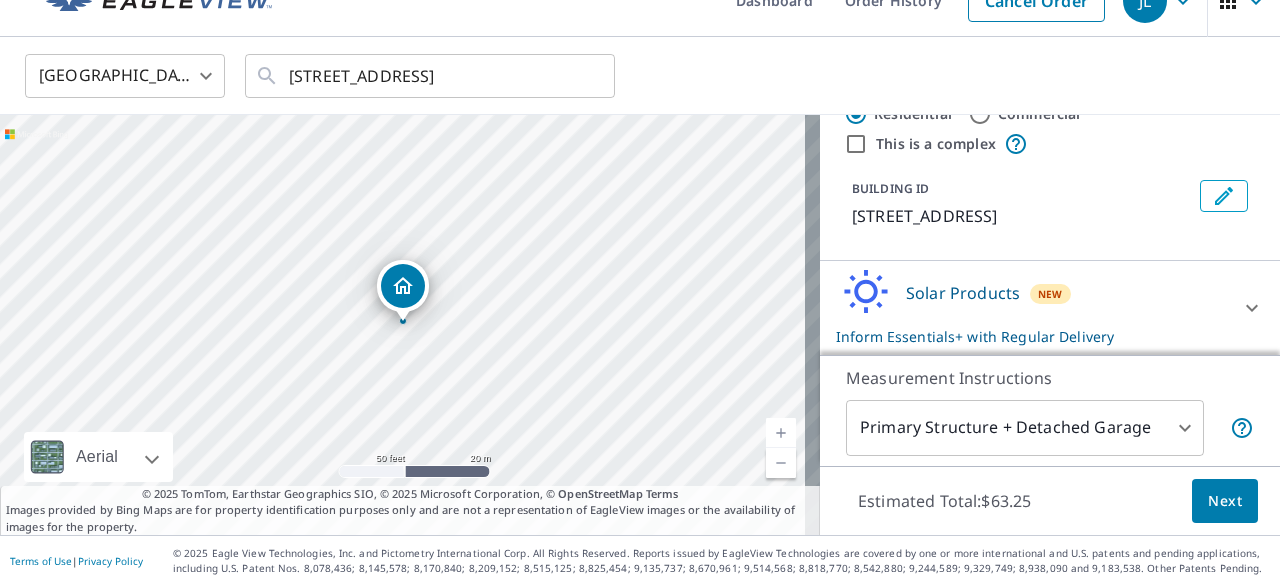 click on "Next" at bounding box center (1225, 501) 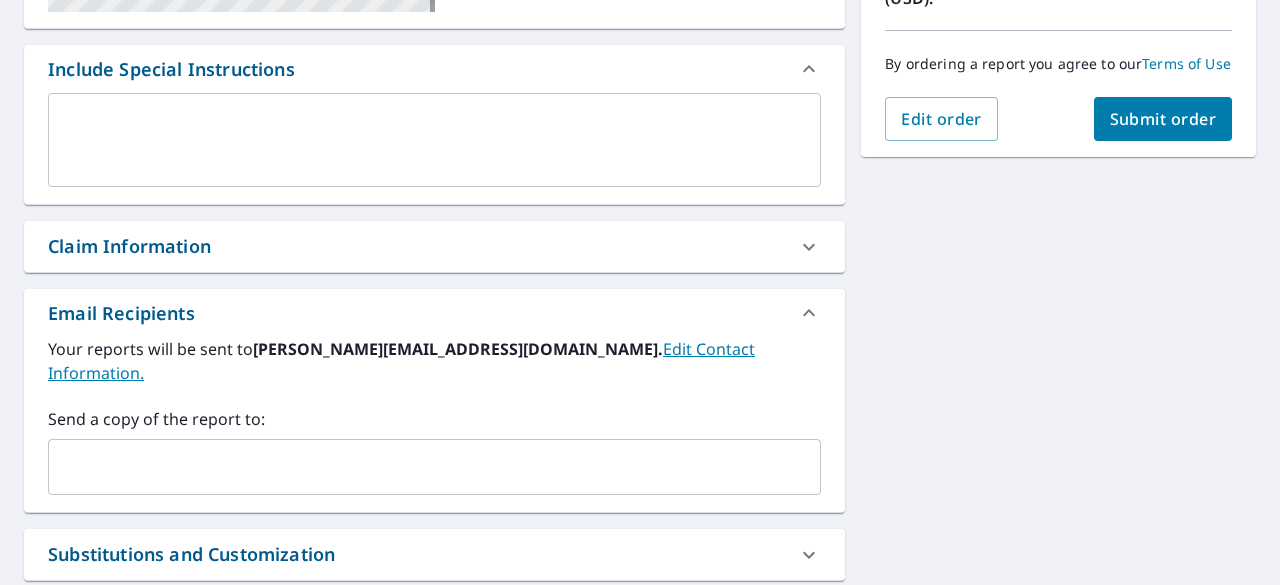 scroll, scrollTop: 536, scrollLeft: 0, axis: vertical 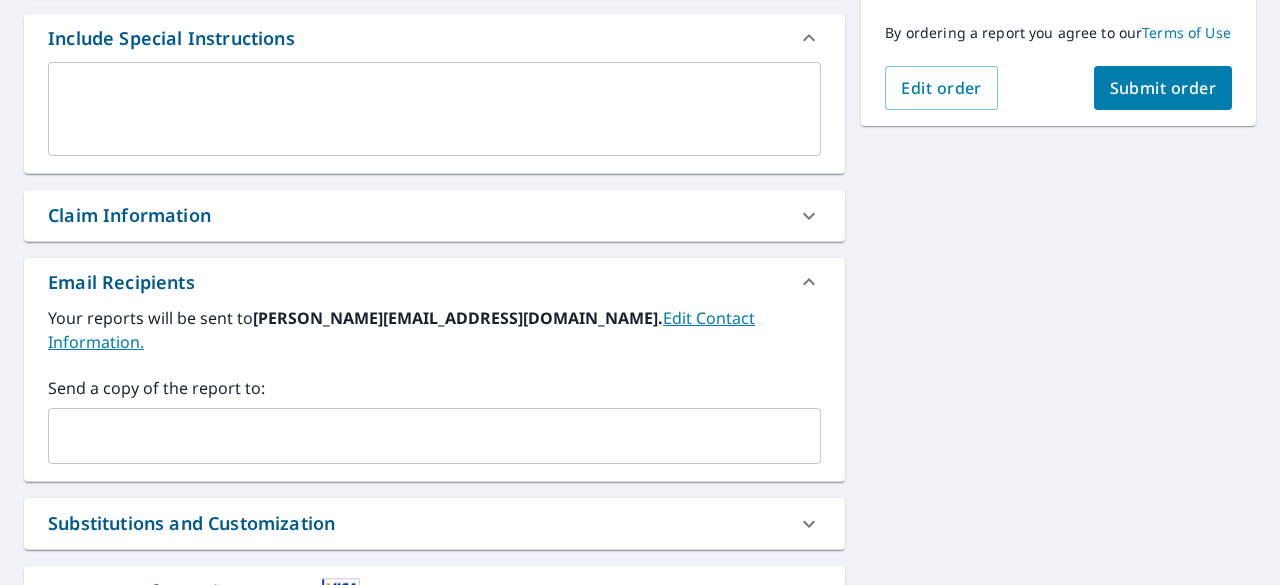 click at bounding box center (419, 436) 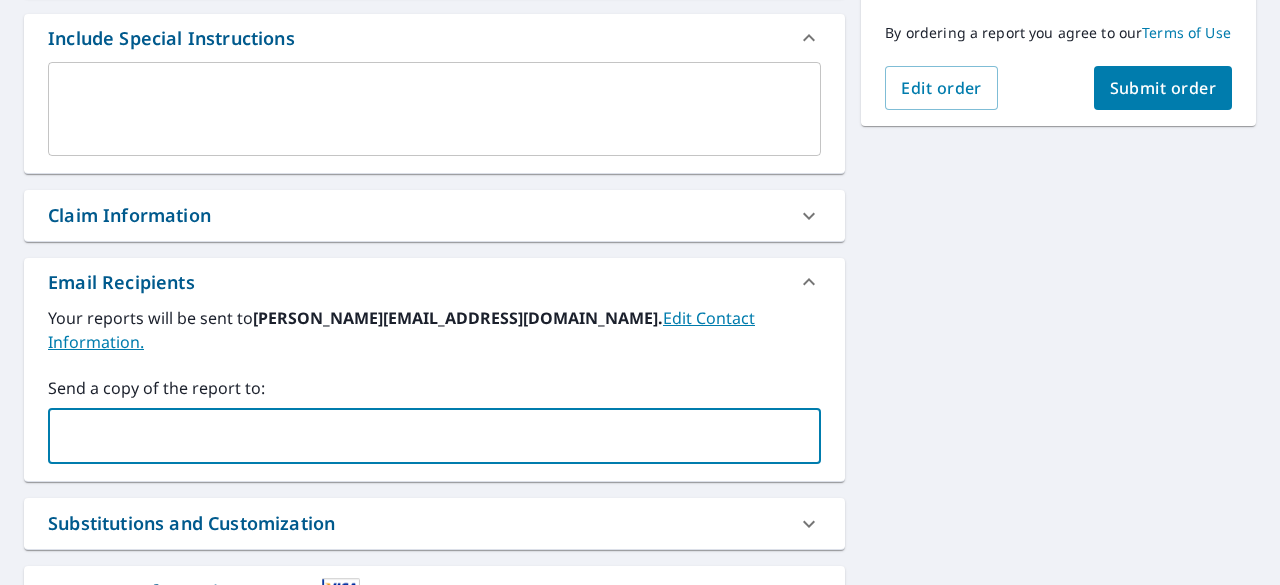 paste on "cmontano@cjs-roofing.com" 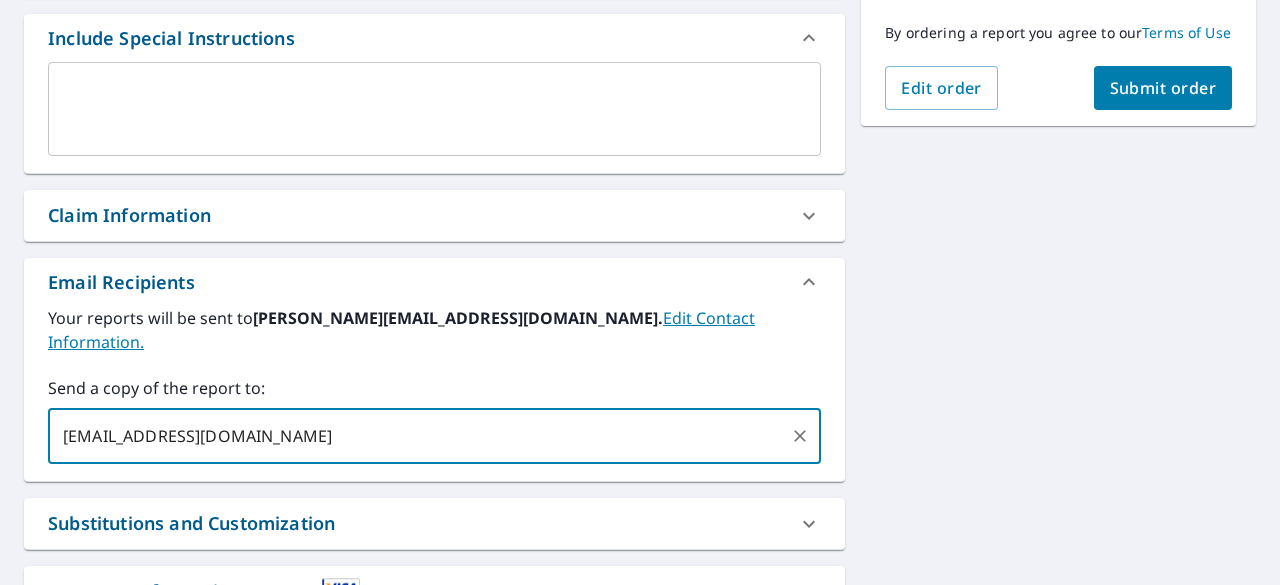 type on "cmontano@cjs-roofing.com" 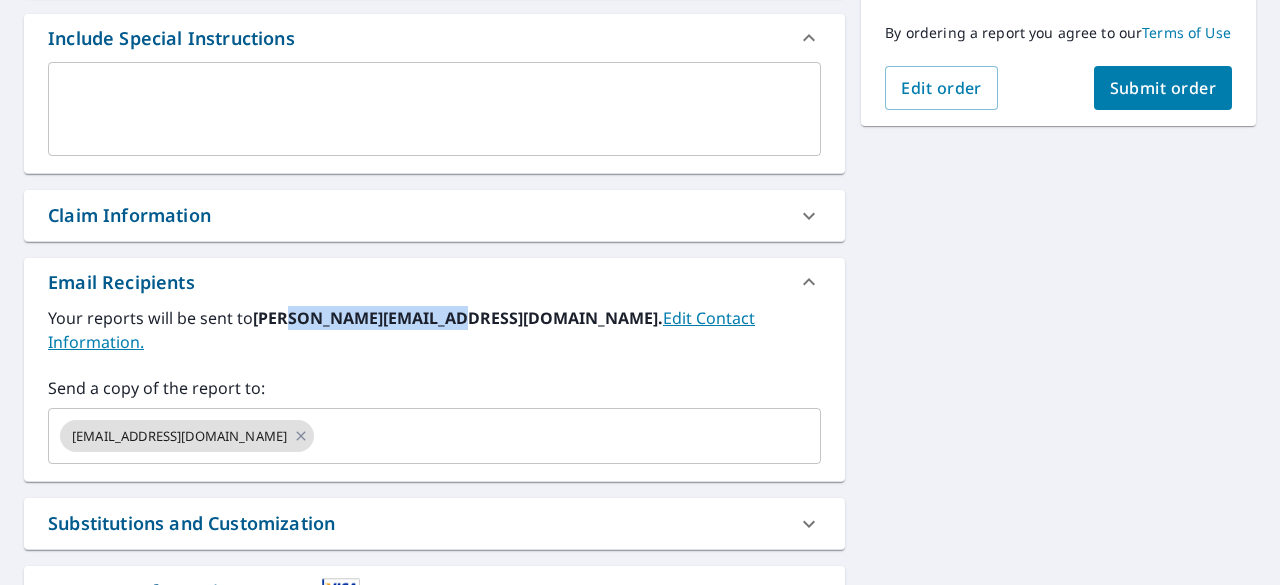 drag, startPoint x: 282, startPoint y: 320, endPoint x: 432, endPoint y: 327, distance: 150.16324 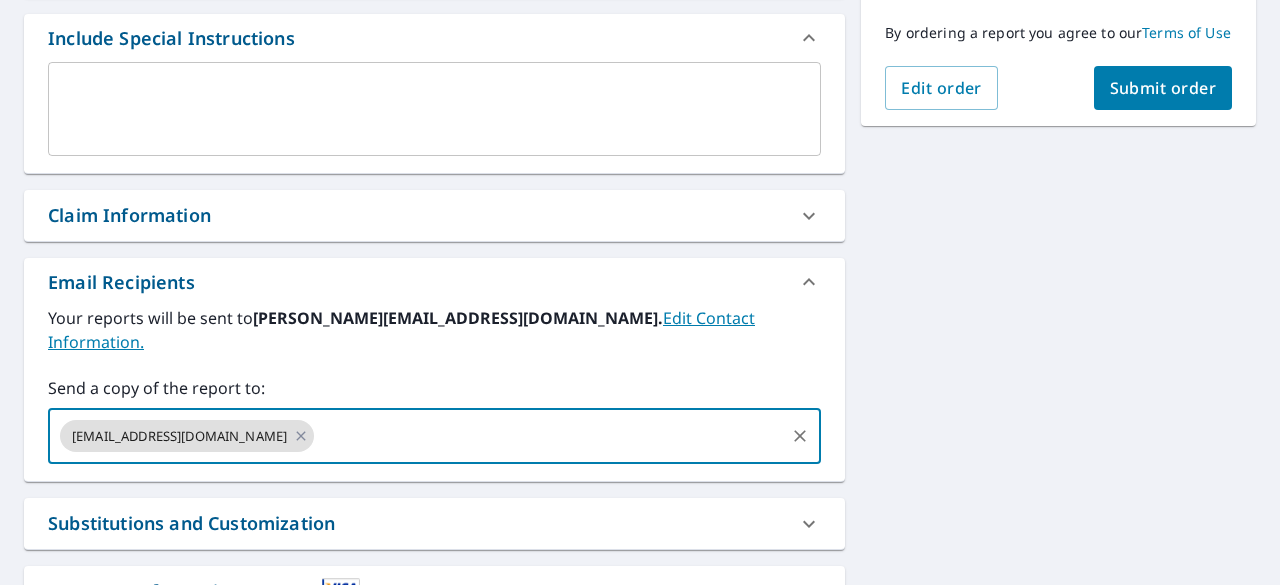 click at bounding box center (549, 436) 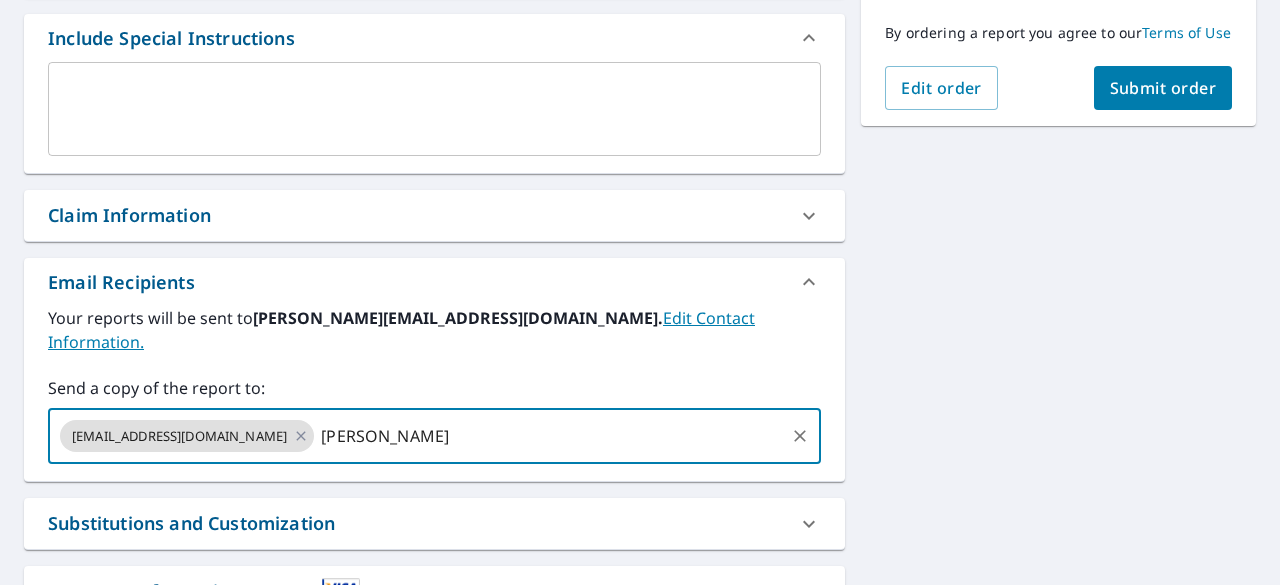 paste on "@infiniumsolar.com" 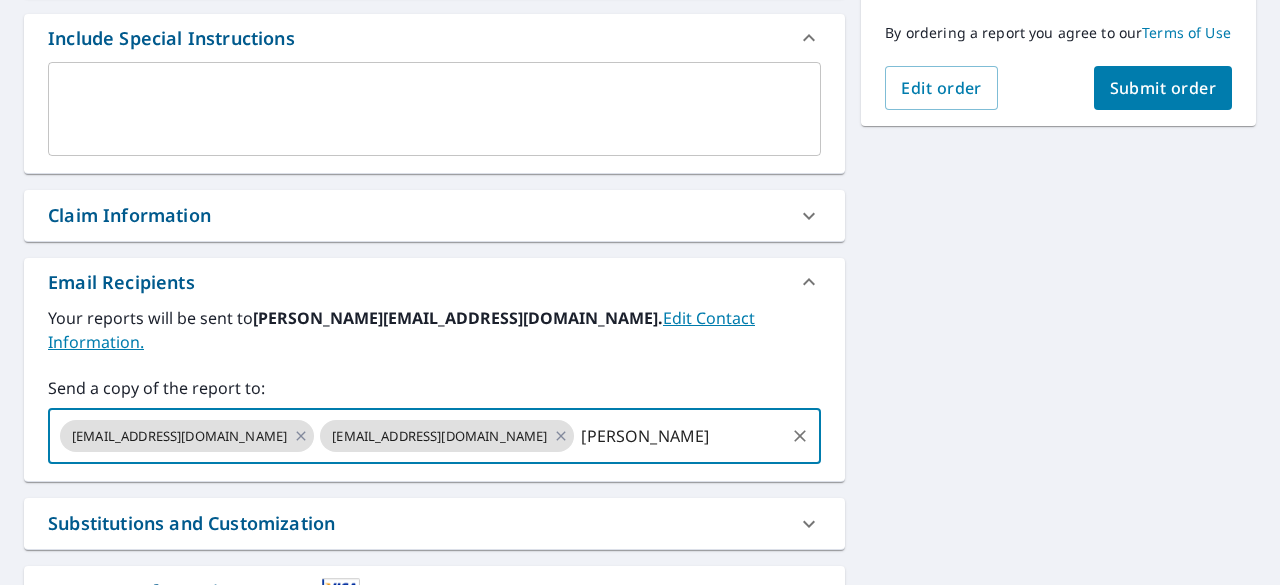 paste on "@infiniumsolar.com" 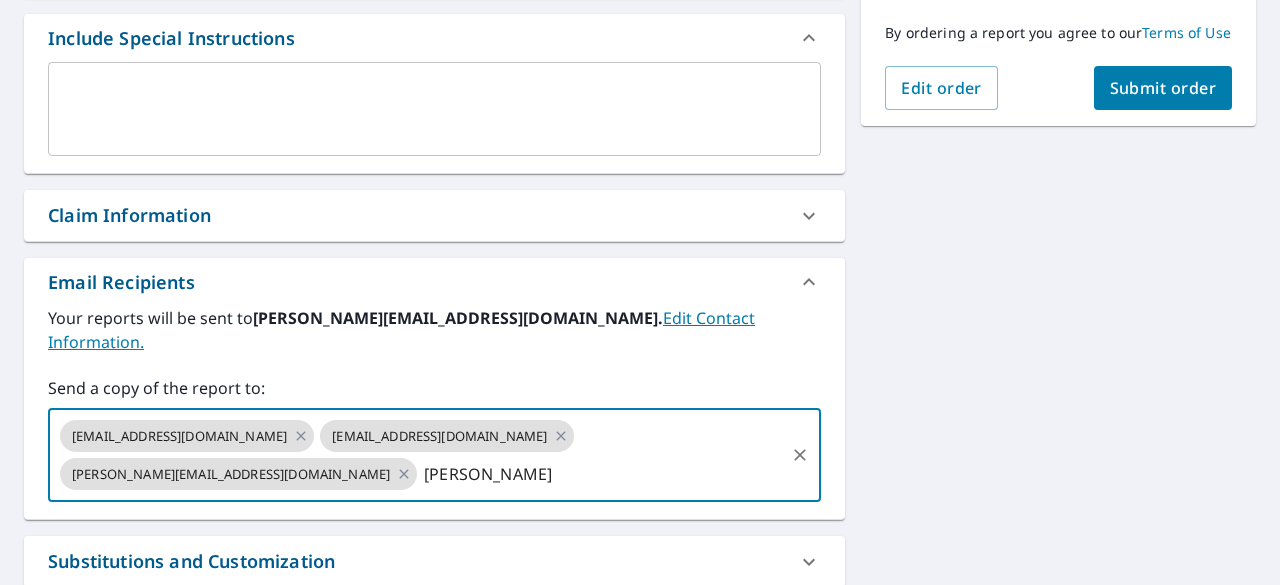 paste on "@infiniumsolar.com" 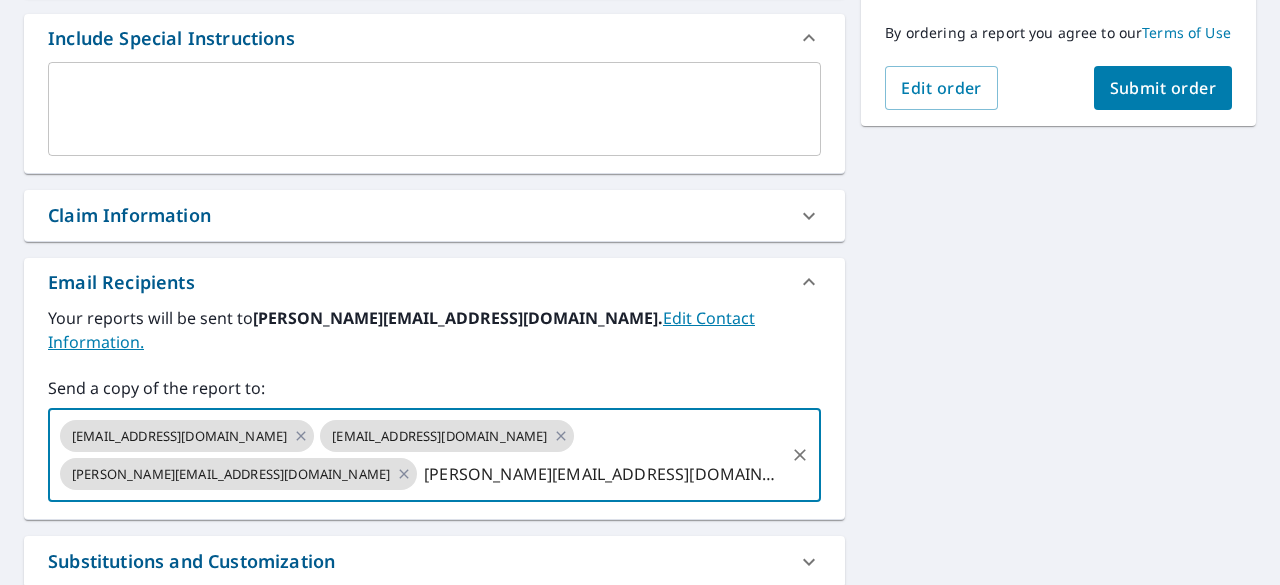 scroll, scrollTop: 0, scrollLeft: 118, axis: horizontal 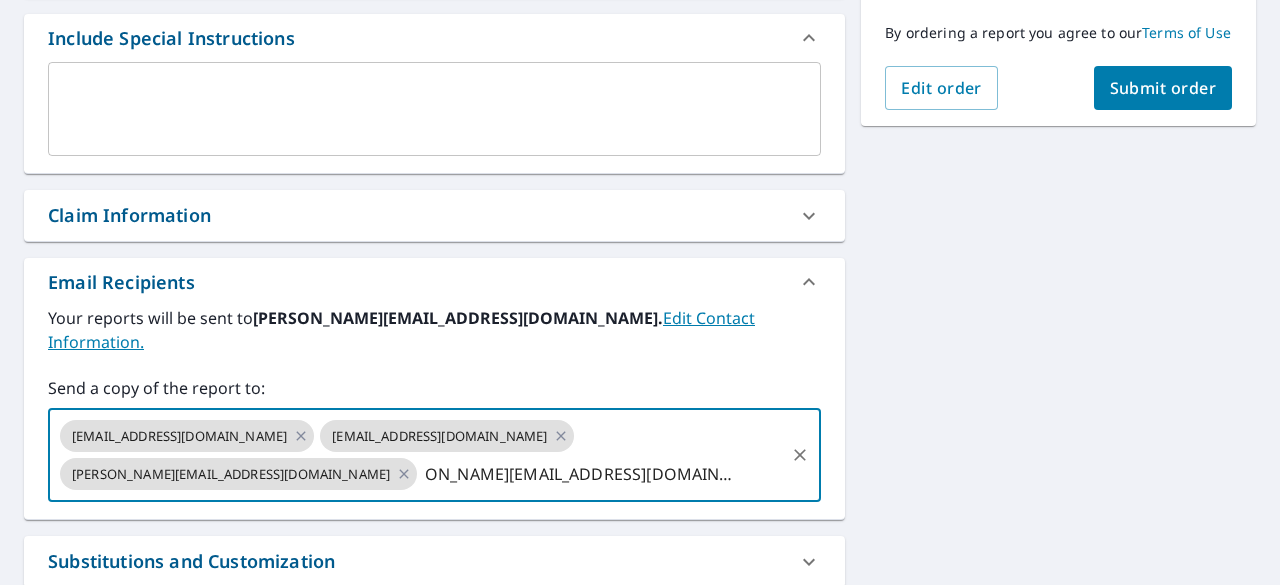 type 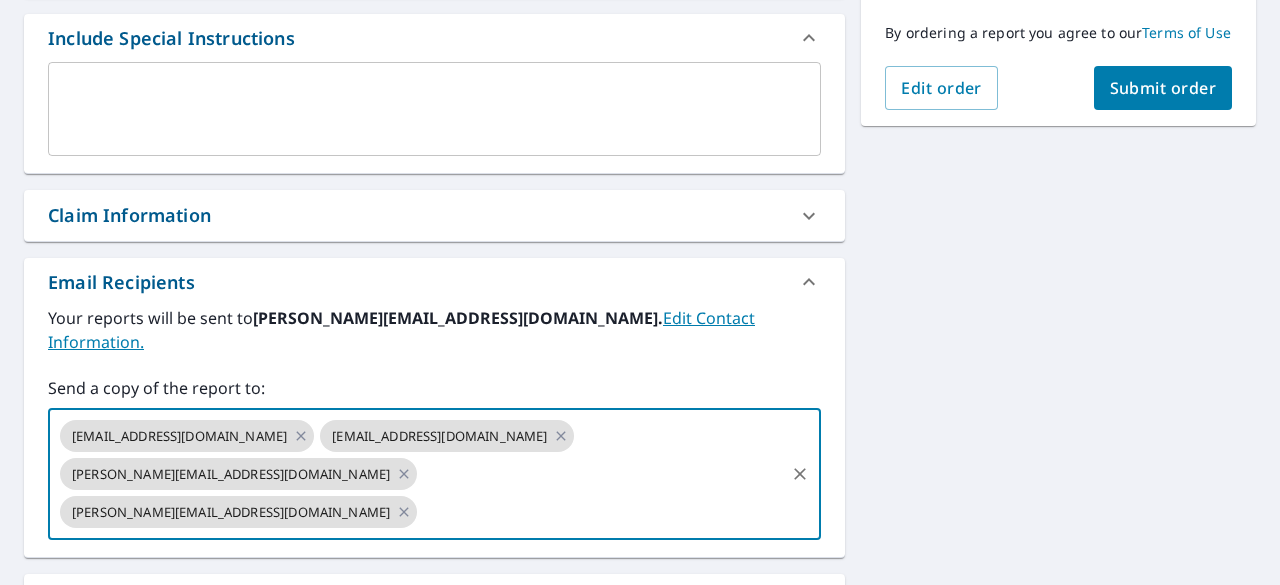 scroll, scrollTop: 0, scrollLeft: 0, axis: both 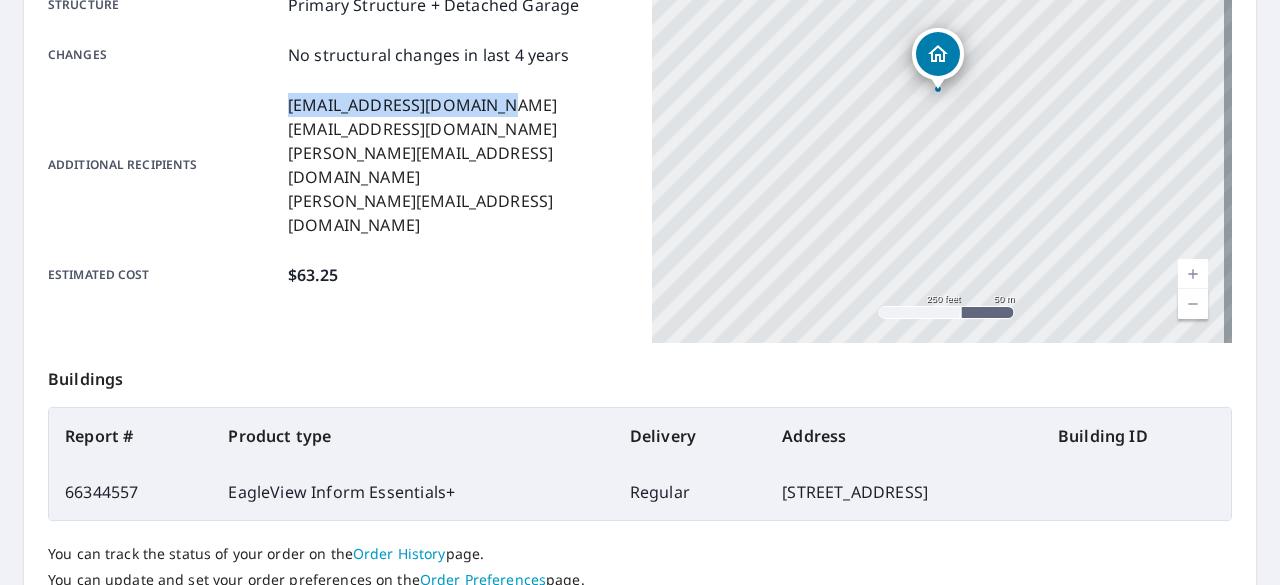 drag, startPoint x: 285, startPoint y: 106, endPoint x: 506, endPoint y: 102, distance: 221.0362 